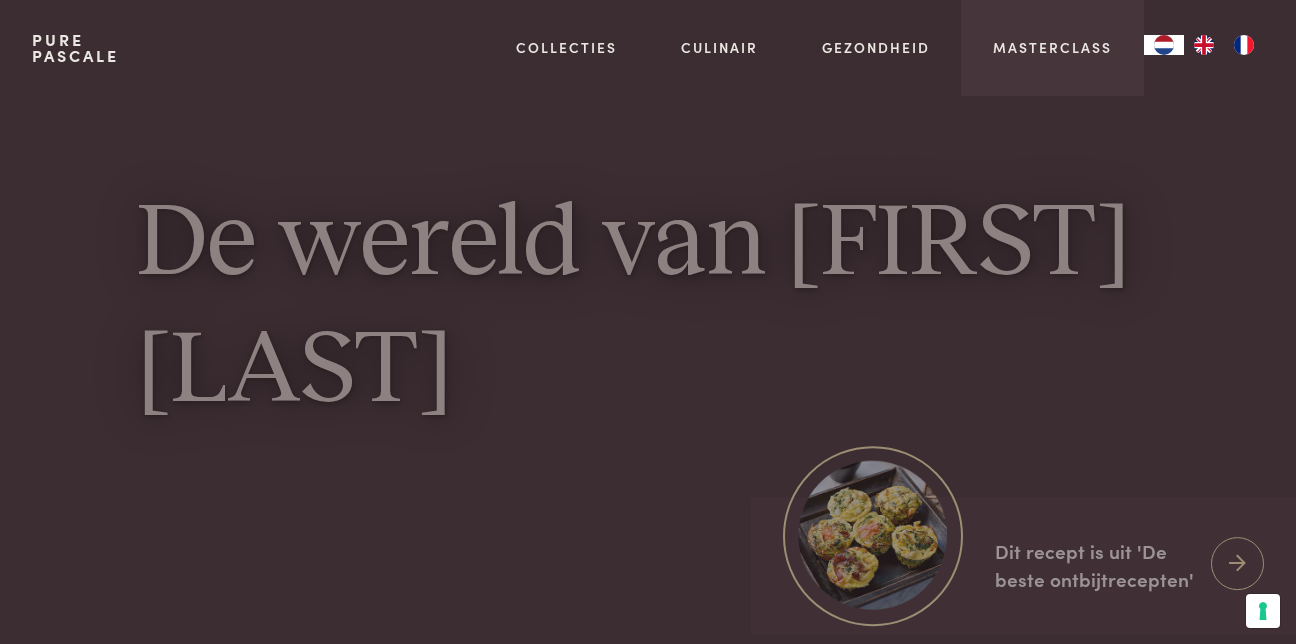 scroll, scrollTop: 0, scrollLeft: 0, axis: both 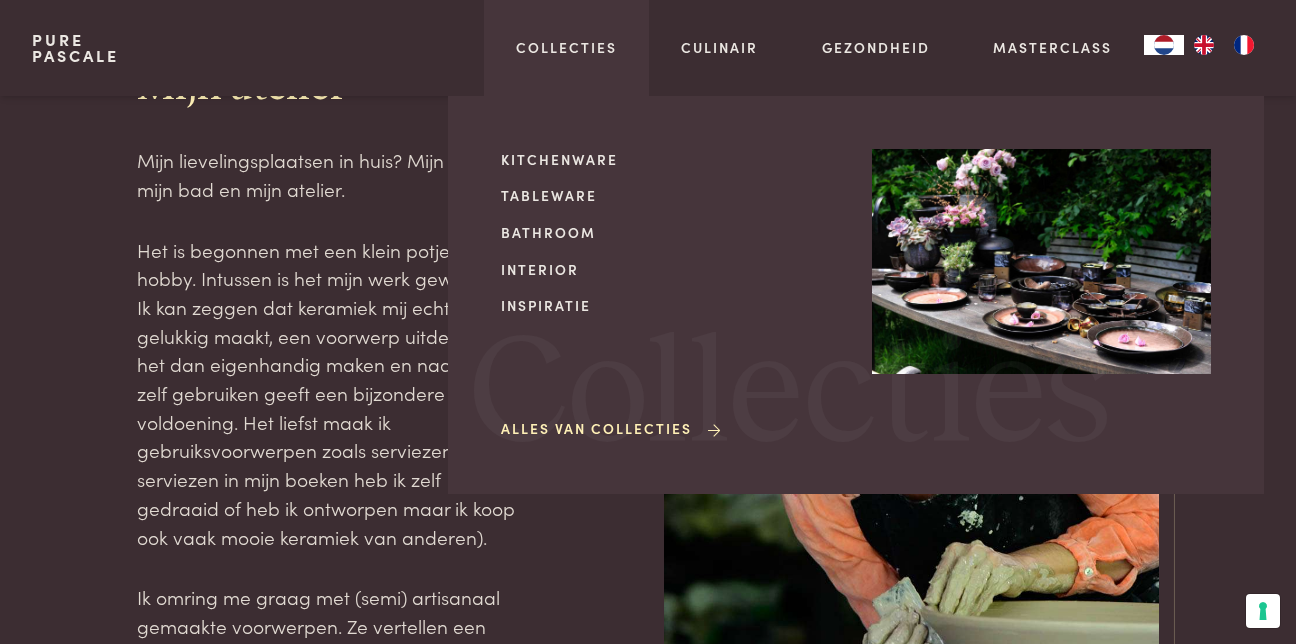 click on "Alles van Collecties" at bounding box center (612, 428) 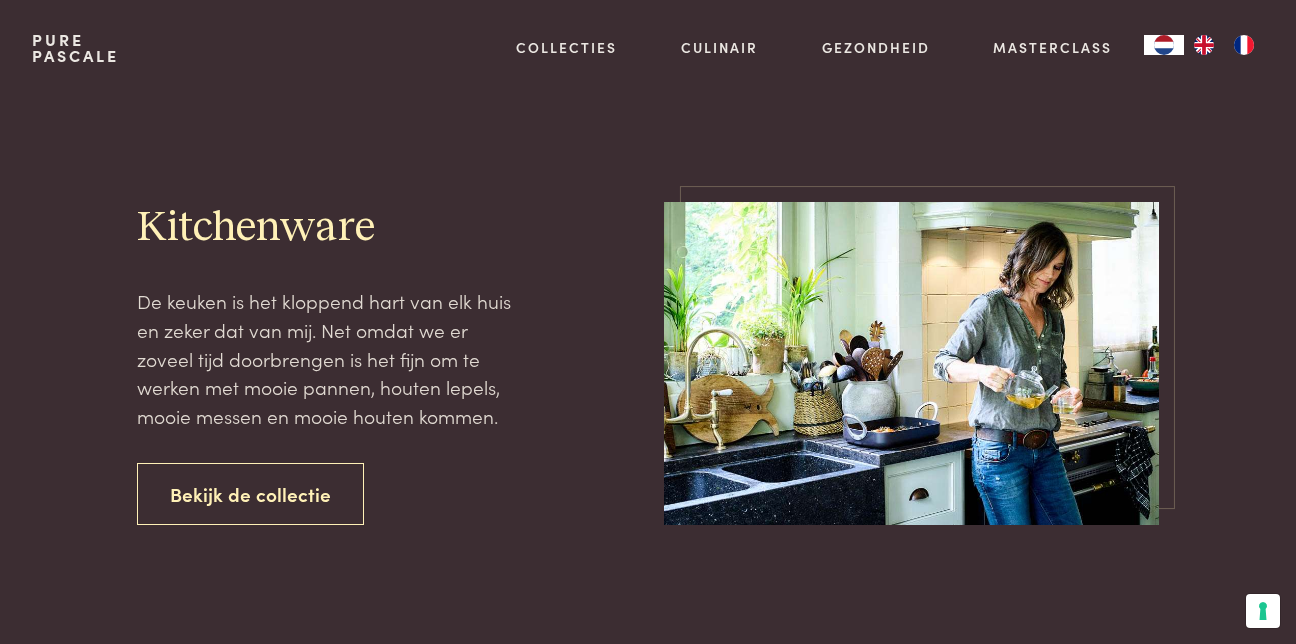 scroll, scrollTop: 0, scrollLeft: 0, axis: both 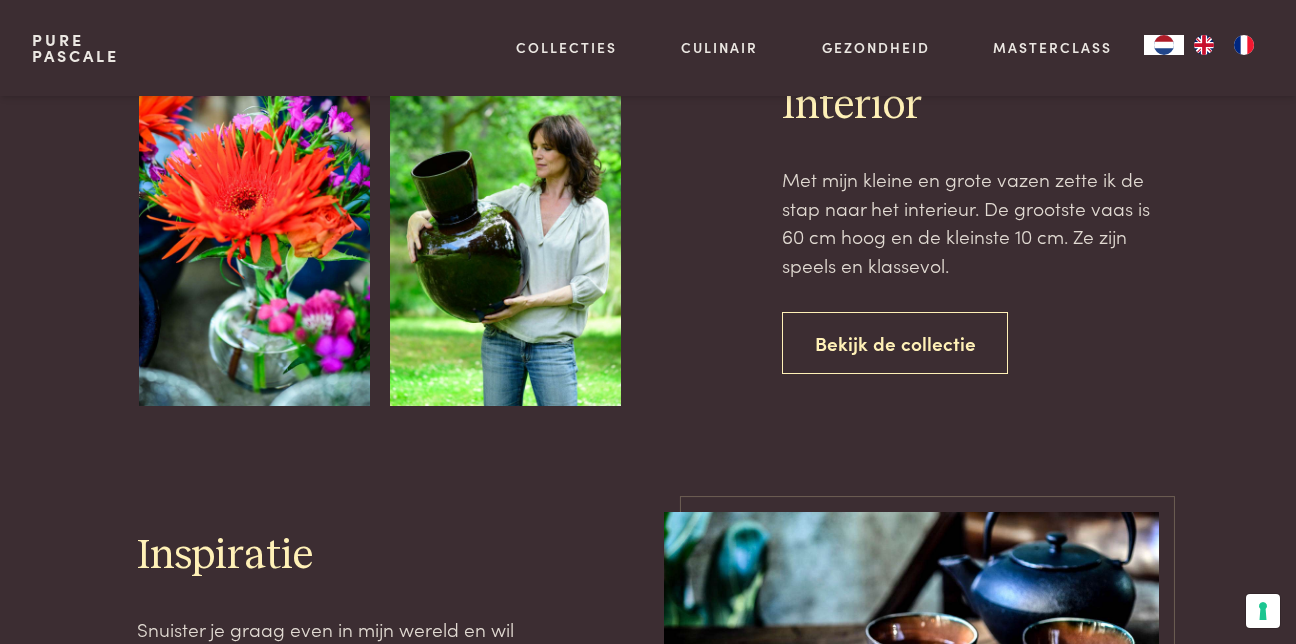click on "Kitchenware   De keuken is het kloppend hart van elk huis en zeker dat van mij. Net omdat we er zoveel tijd doorbrengen is het fijn om te werken met mooie pannen, houten lepels, mooie messen en mooie houten kommen.
Bekijk de collectie
Tableware   De tafel mooi aankleden, dat doen we toch allemaal graag? Denk maar aan mooie borden, glazen, bestek, ovenschotels, theepotten… Om de tafelmomenten nog aangenamer te maken.
Bekijk de collectie
Bathroom   Als je keramiek maakt dan is de stap naar de badkamer snel gemaakt. Ik ontwierp verschillende leuke potjes om het badkamerritueel nog aangenamer te maken.  Hier vind je ook meer info over de heerlijk ruikende olie en zeep ‘Pure Nature’.
Bekijk de collectie
Interior   Met mijn kleine en grote vazen zette ik de stap naar het interieur. De grootste vaas is 60 cm hoog en de kleinste 10 cm. Ze zijn speels en klassevol.             Inspiratie" at bounding box center [648, -212] 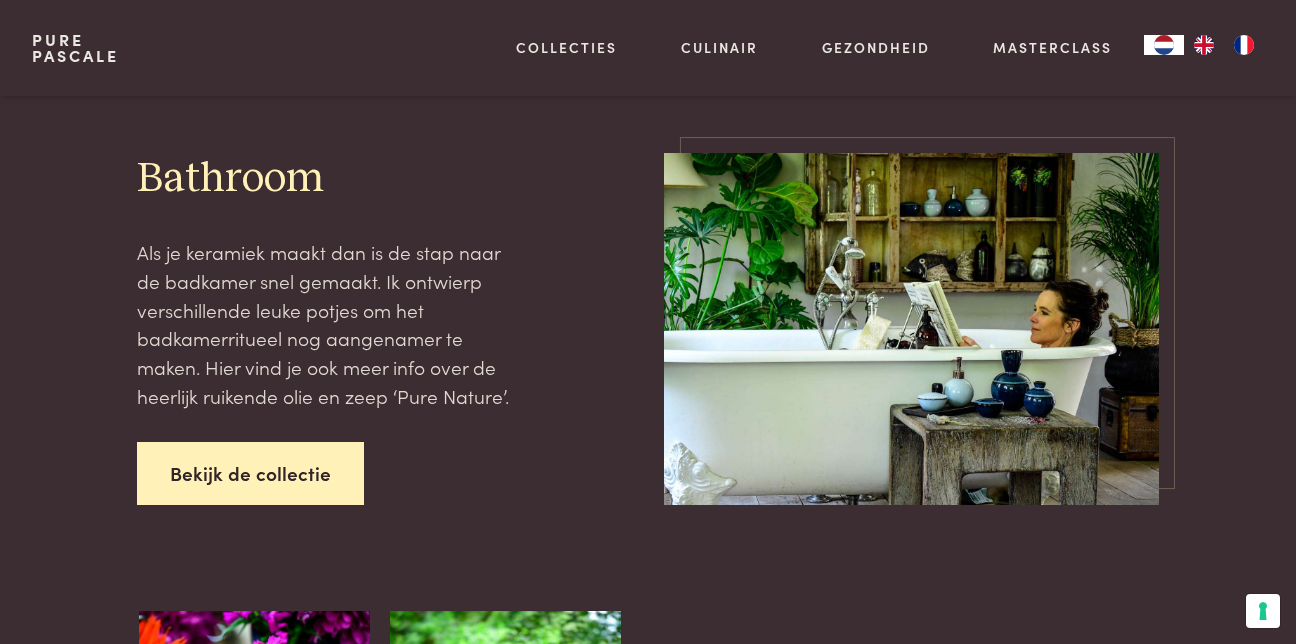 click on "Bekijk de collectie" at bounding box center (250, 473) 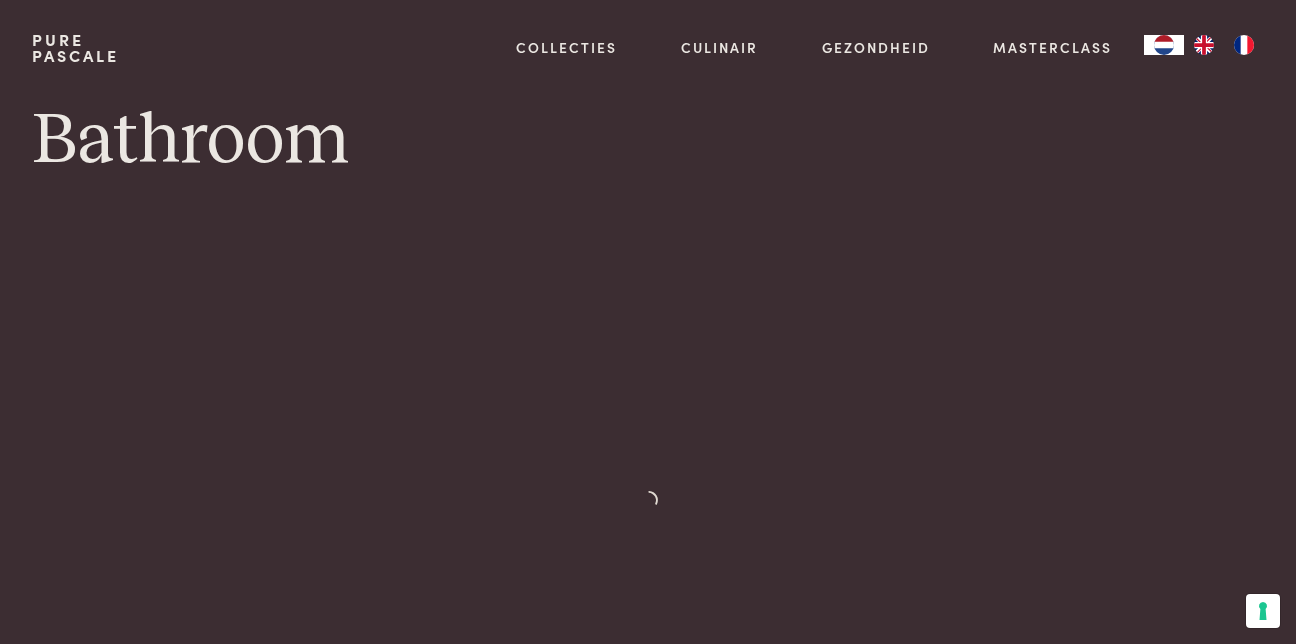 scroll, scrollTop: 0, scrollLeft: 0, axis: both 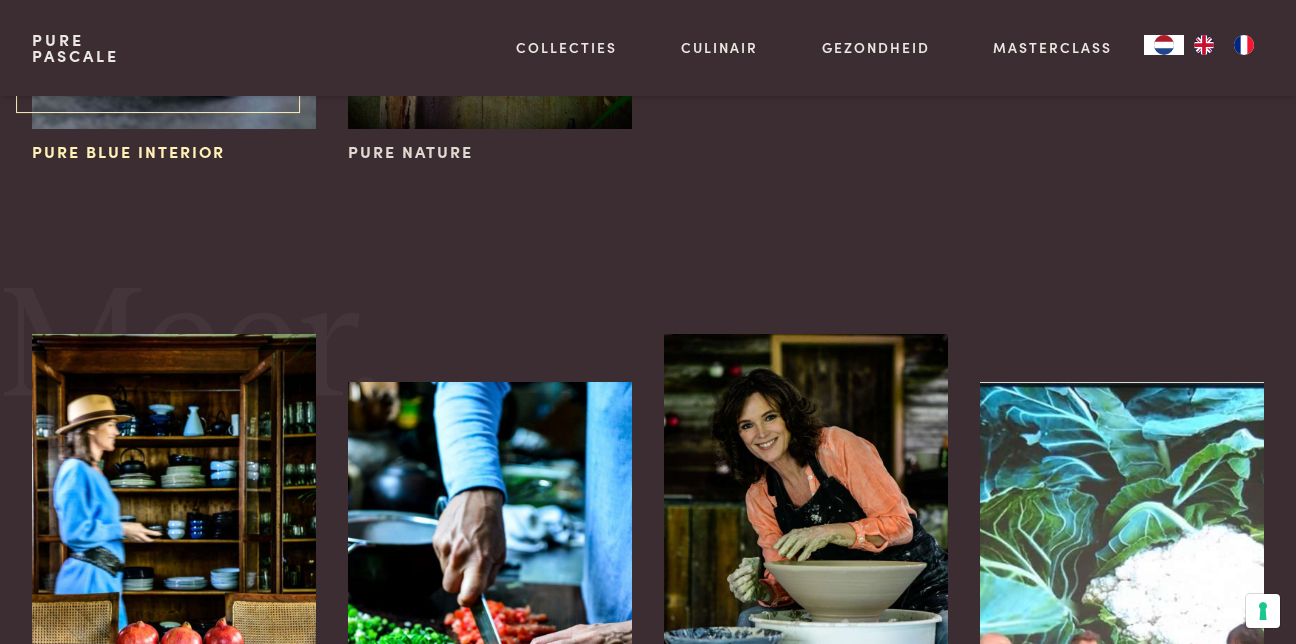 click on "Pure Blue Interior" at bounding box center (174, -67) 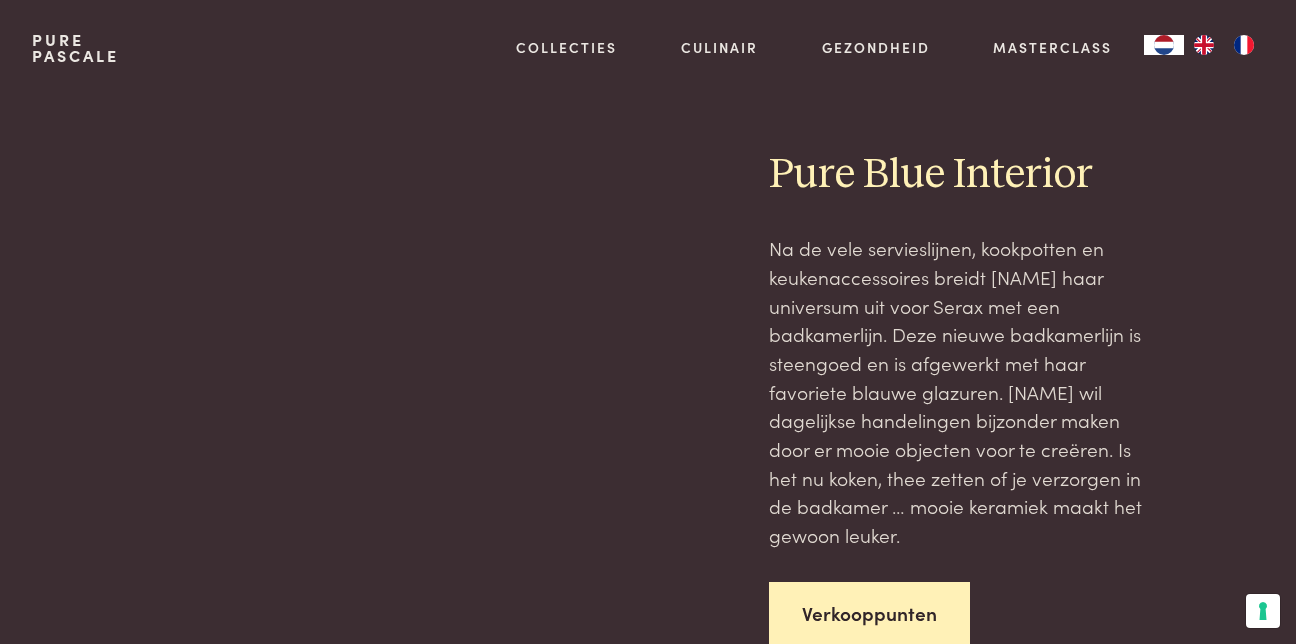 scroll, scrollTop: 0, scrollLeft: 0, axis: both 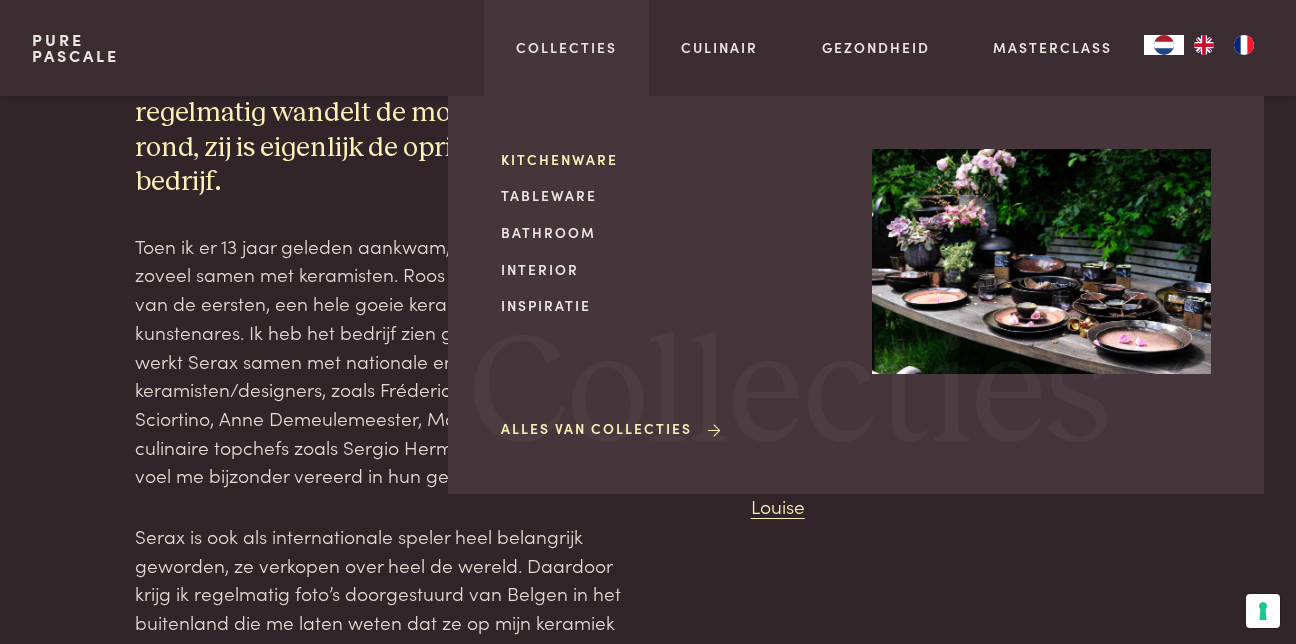 click on "Kitchenware" at bounding box center [670, 159] 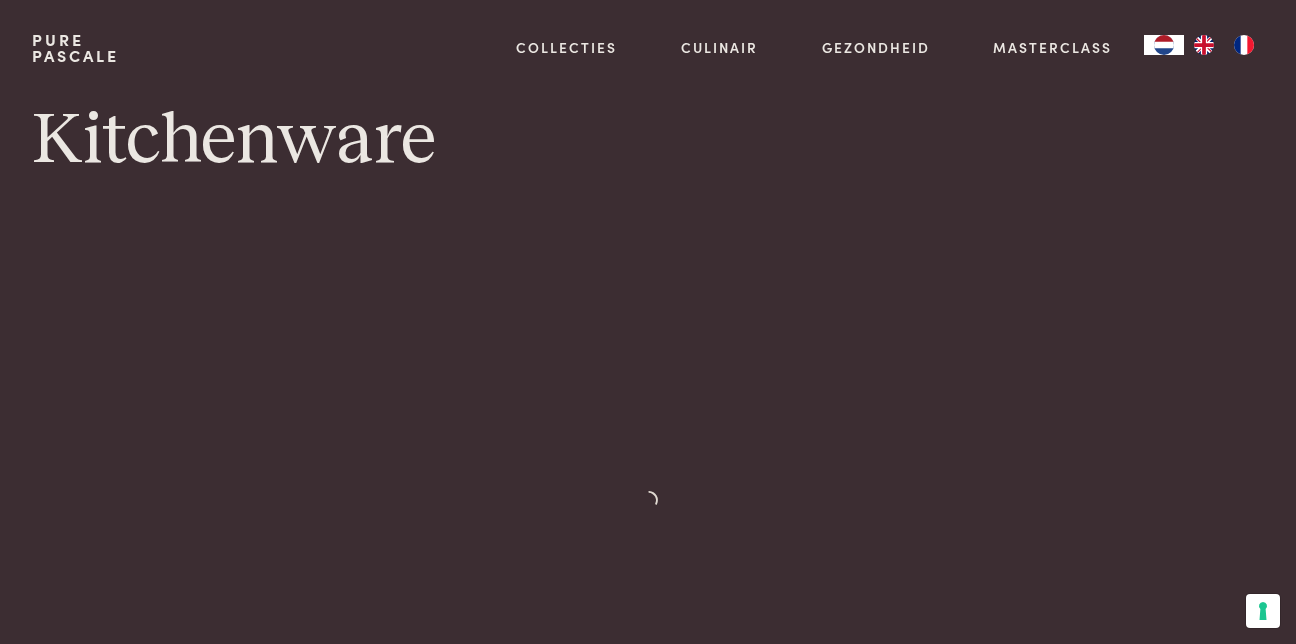 scroll, scrollTop: 0, scrollLeft: 0, axis: both 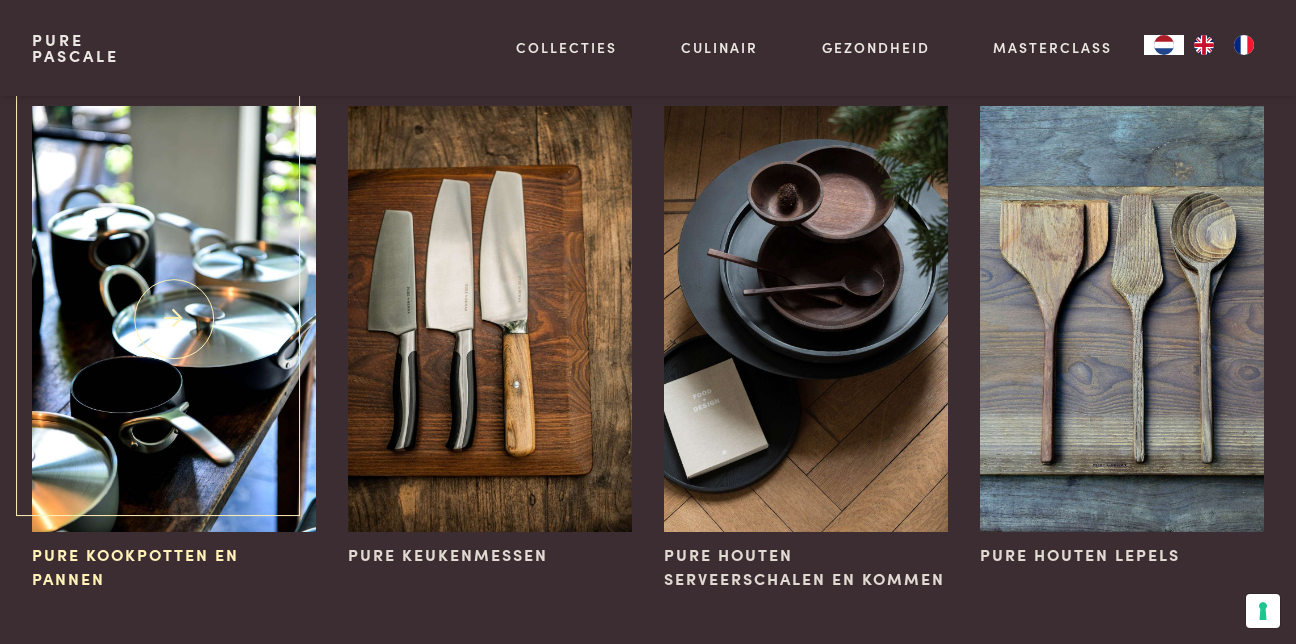 click on "Pure kookpotten en pannen" at bounding box center (174, 567) 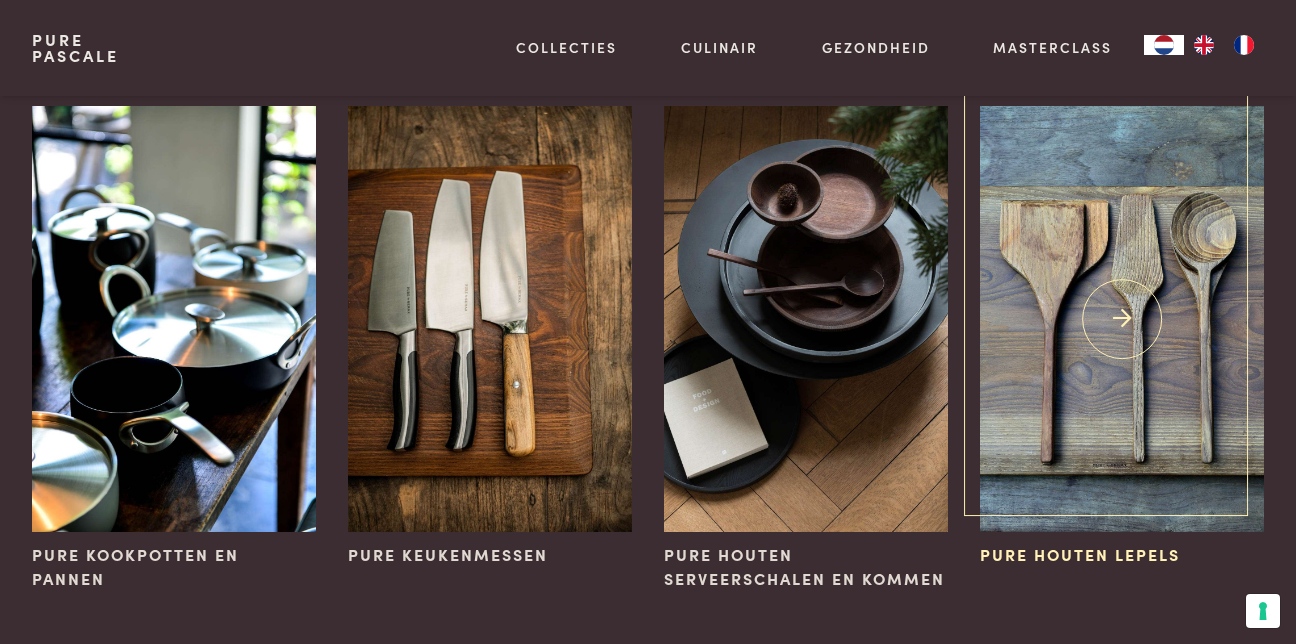 click on "Pure houten lepels" at bounding box center (1080, 555) 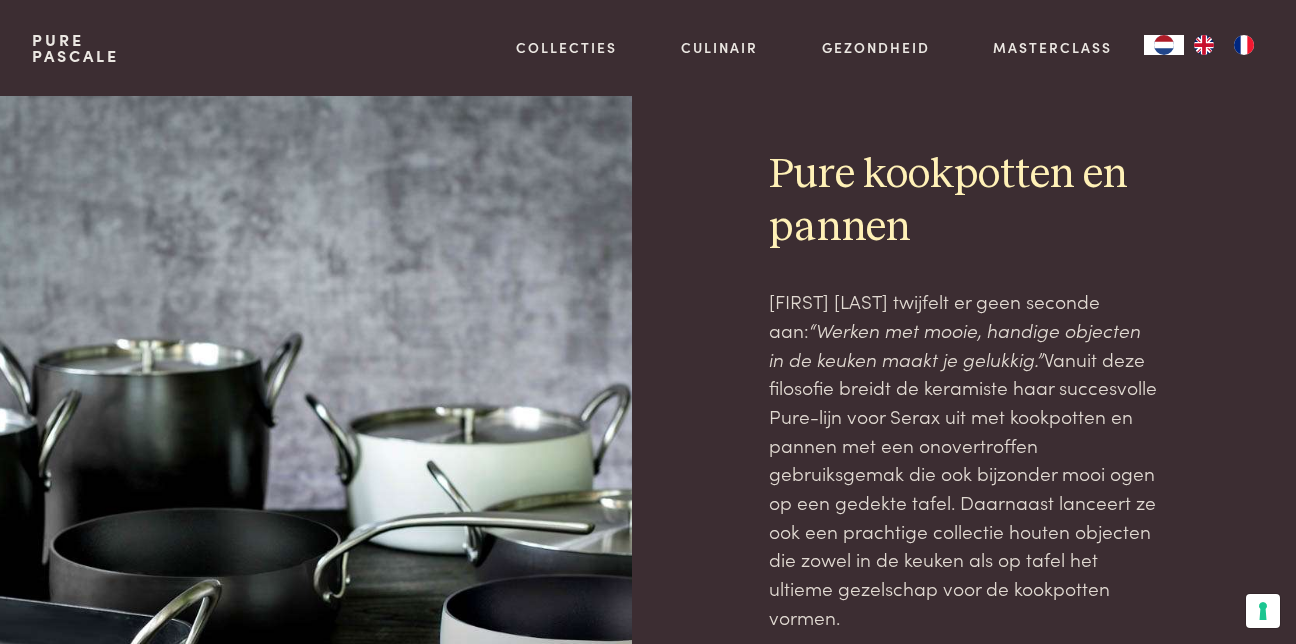 scroll, scrollTop: 0, scrollLeft: 0, axis: both 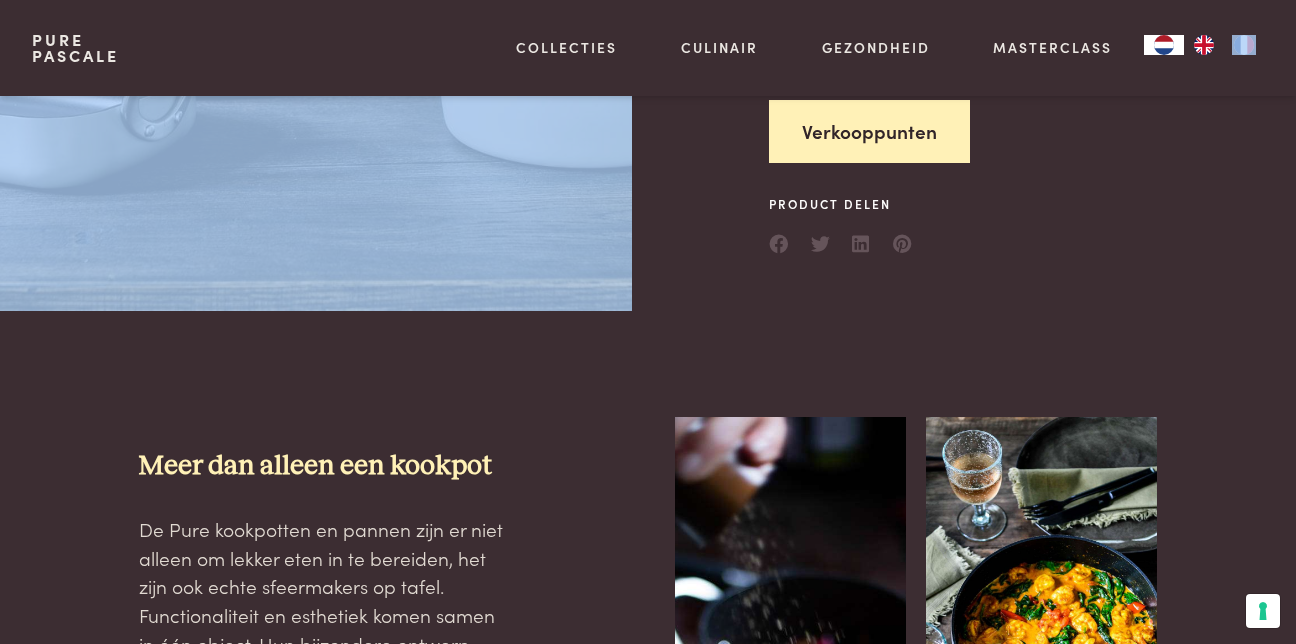 drag, startPoint x: 353, startPoint y: -41, endPoint x: 317, endPoint y: -51, distance: 37.363083 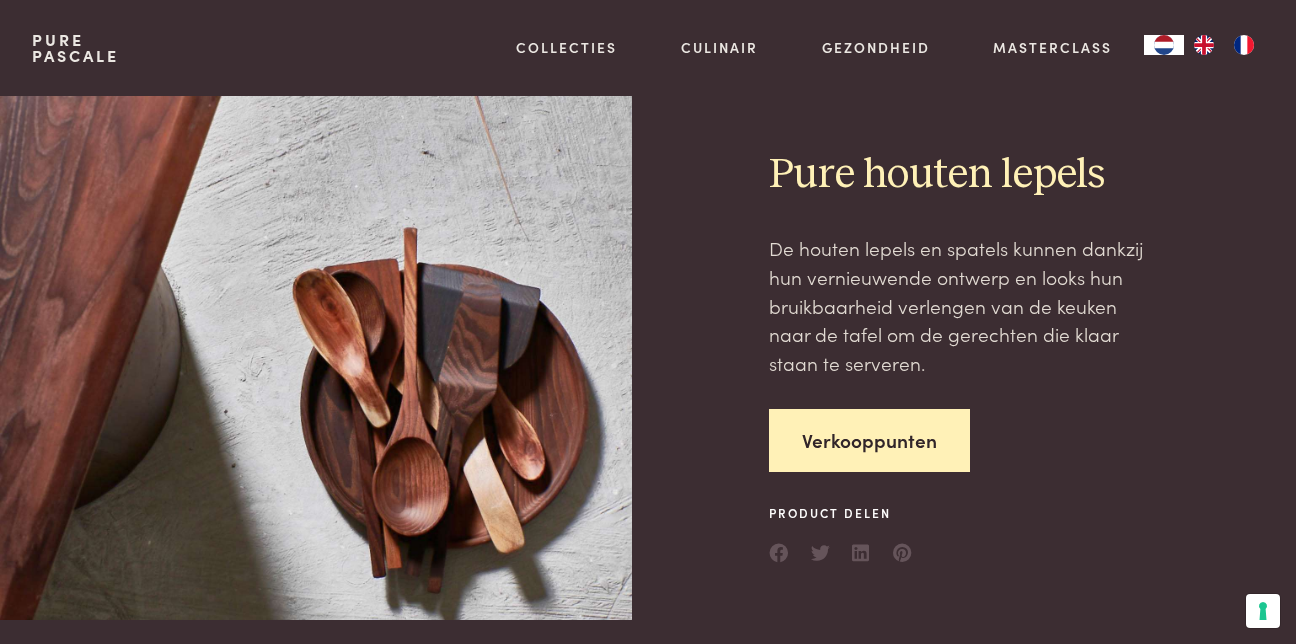 scroll, scrollTop: 0, scrollLeft: 0, axis: both 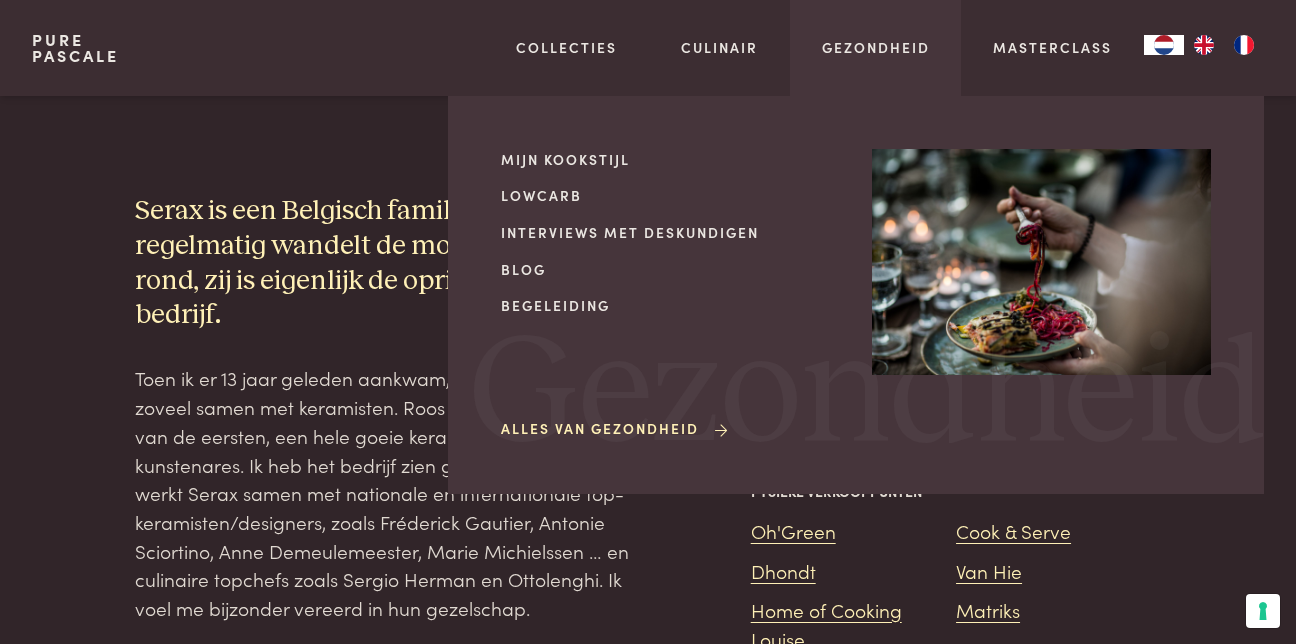 click on "Gezondheid
Mijn kookstijl   Lowcarb   Interviews met deskundigen   Blog   Begeleiding   Alles van Gezondheid     Gezondheid" at bounding box center (876, 48) 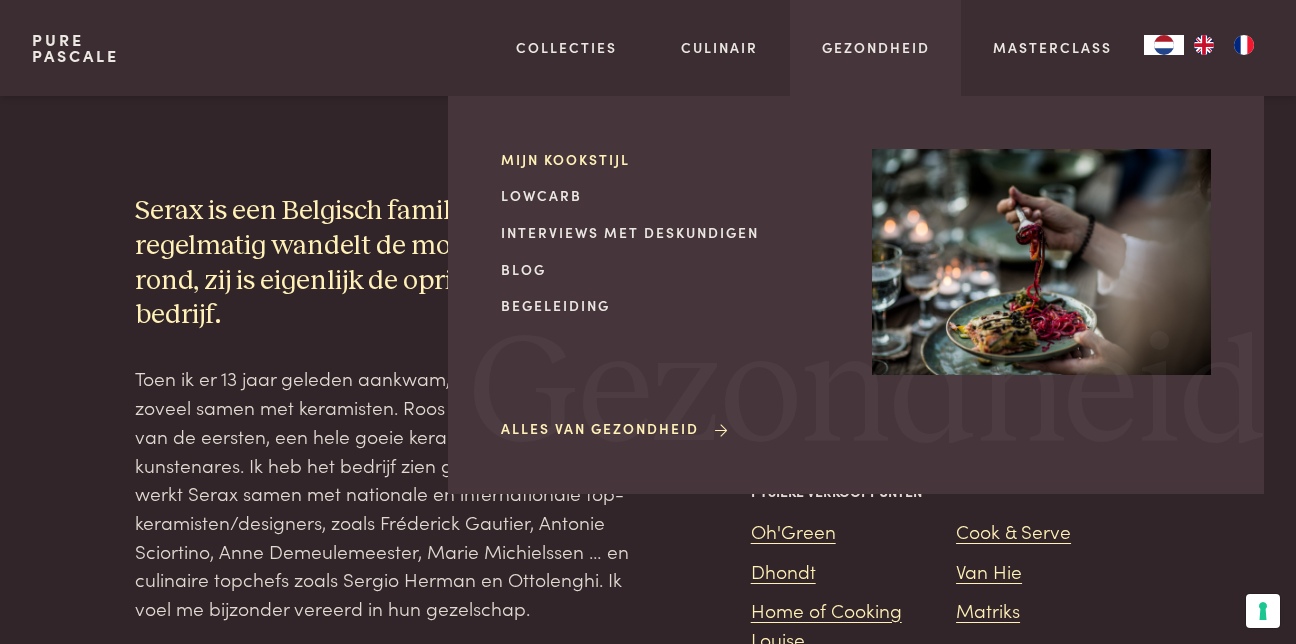 click on "Mijn kookstijl" at bounding box center (670, 159) 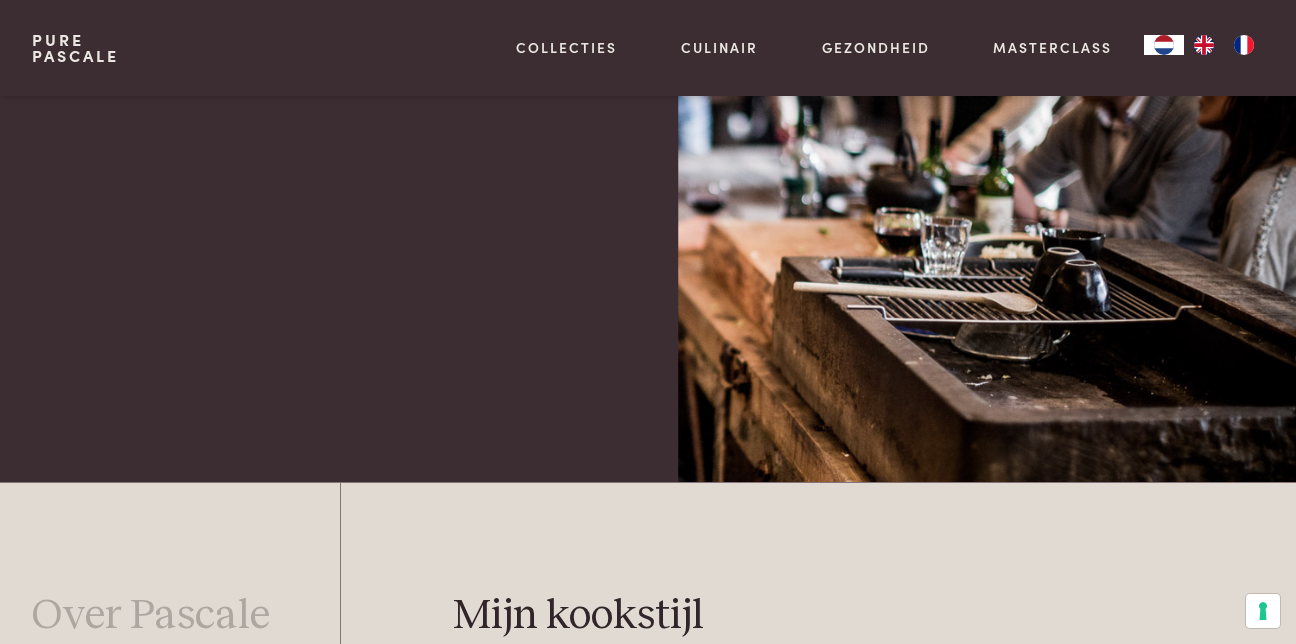 scroll, scrollTop: 430, scrollLeft: 0, axis: vertical 